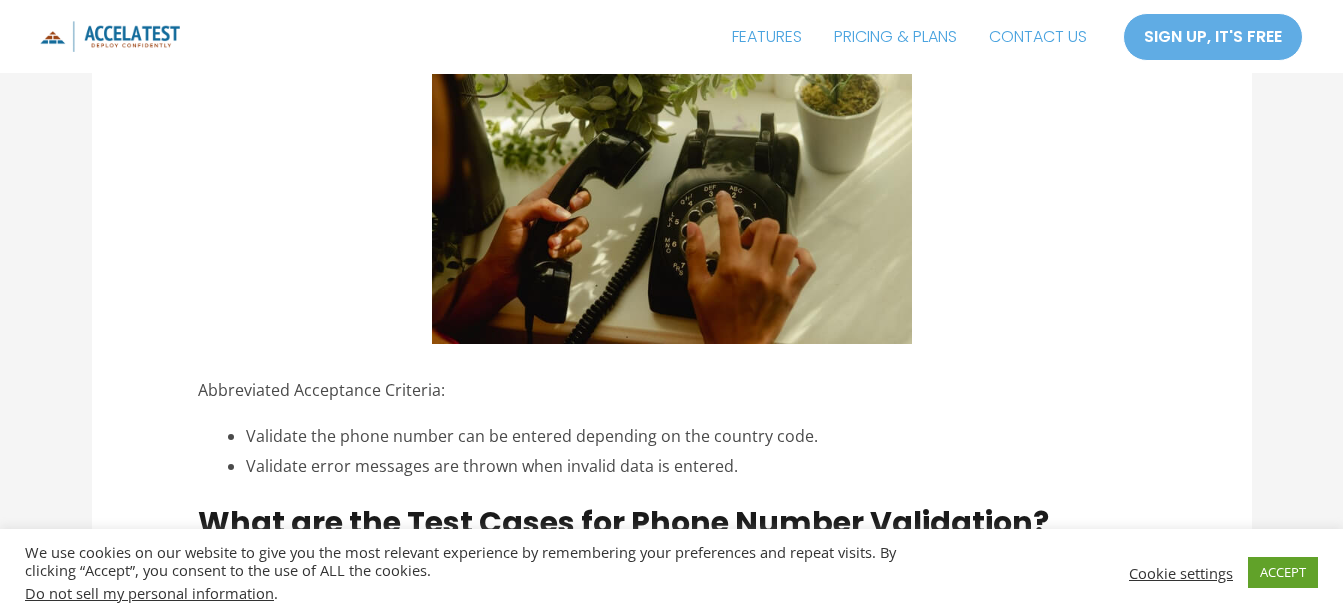 scroll, scrollTop: 1300, scrollLeft: 0, axis: vertical 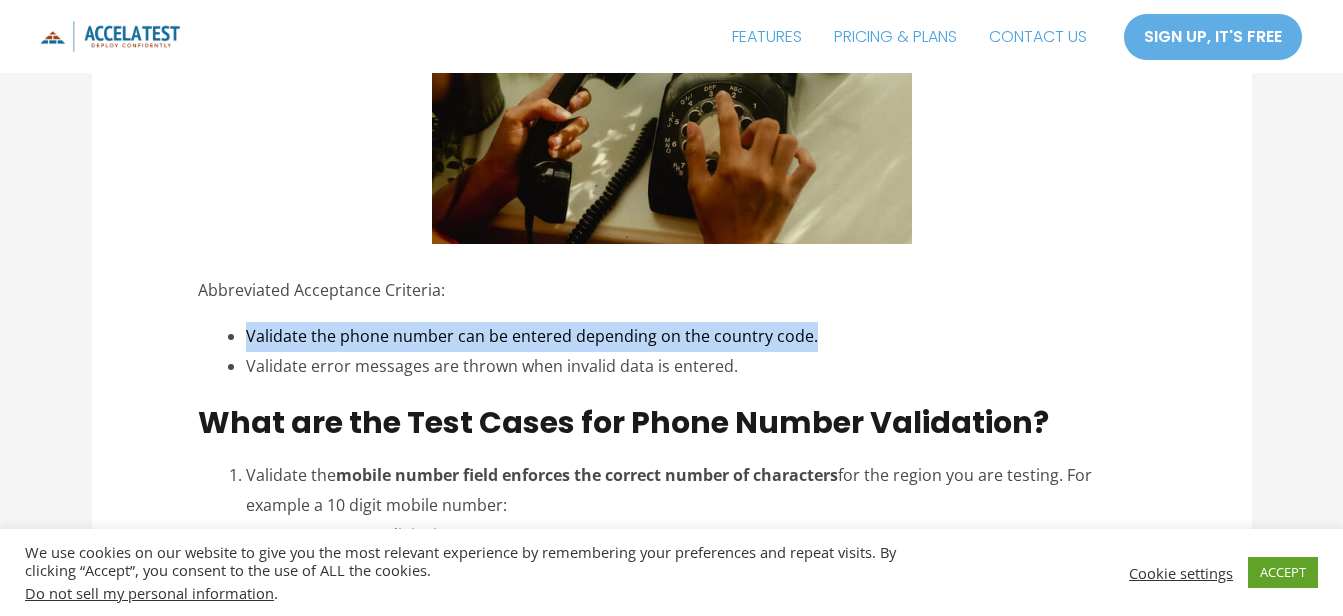 drag, startPoint x: 249, startPoint y: 332, endPoint x: 848, endPoint y: 347, distance: 599.1878 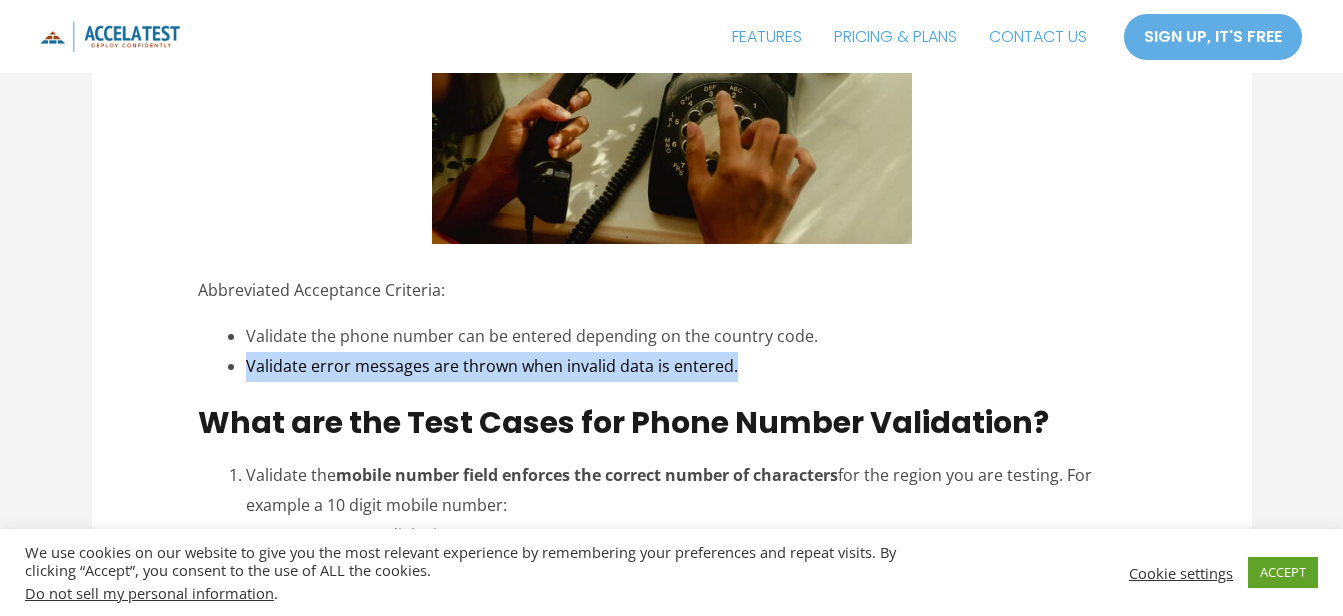 copy on "Validate error messages are thrown when invalid data is entered." 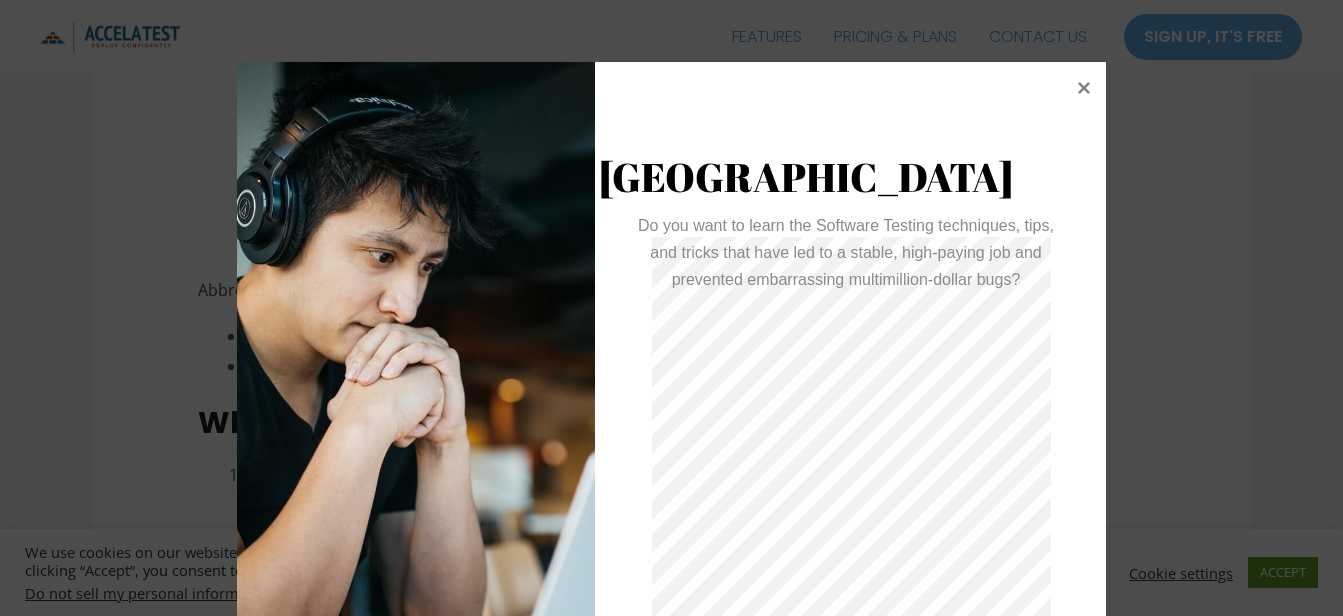 scroll, scrollTop: 1500, scrollLeft: 0, axis: vertical 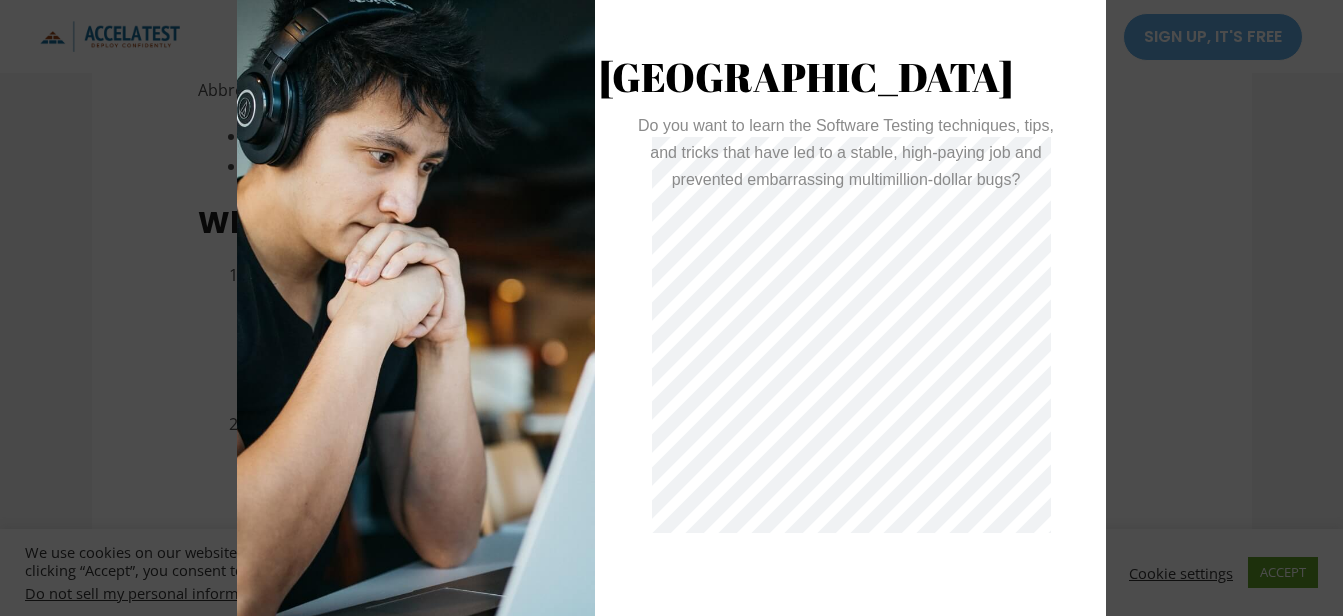 click at bounding box center [671, 308] 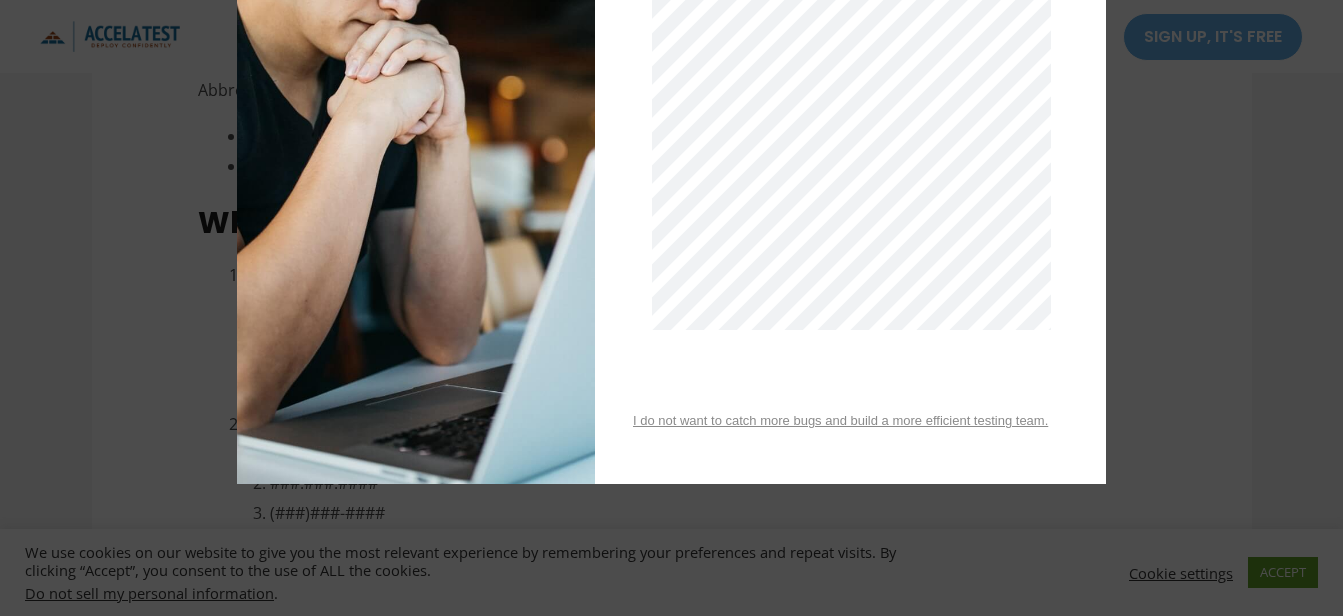 scroll, scrollTop: 0, scrollLeft: 0, axis: both 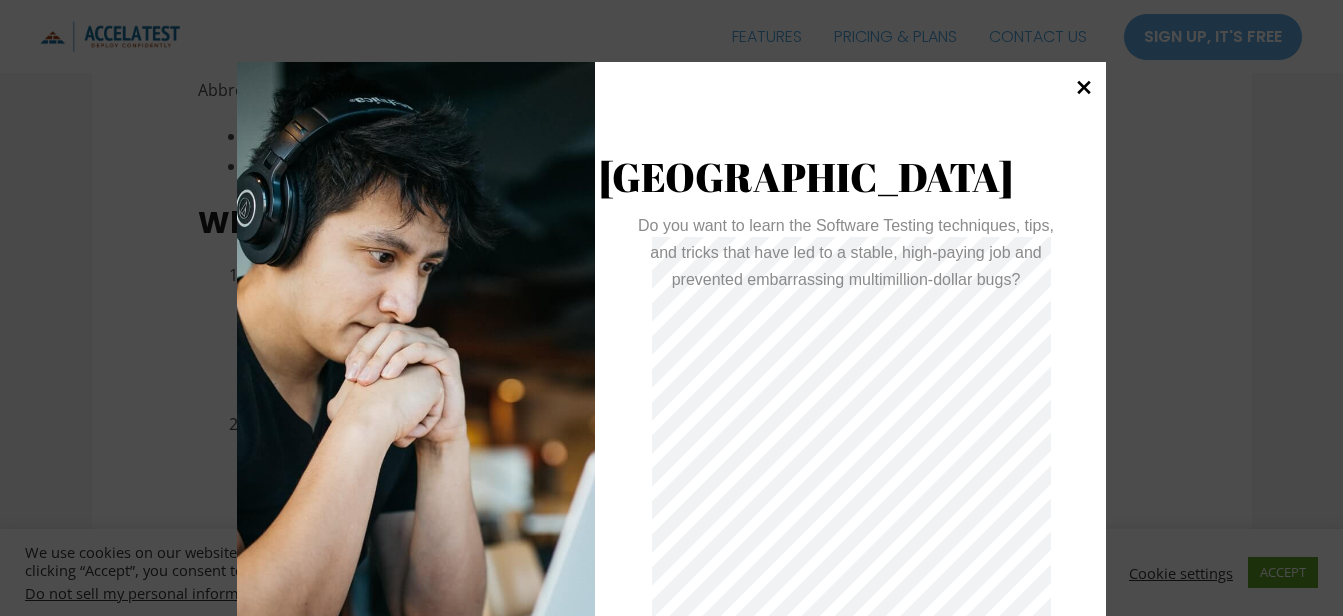 click 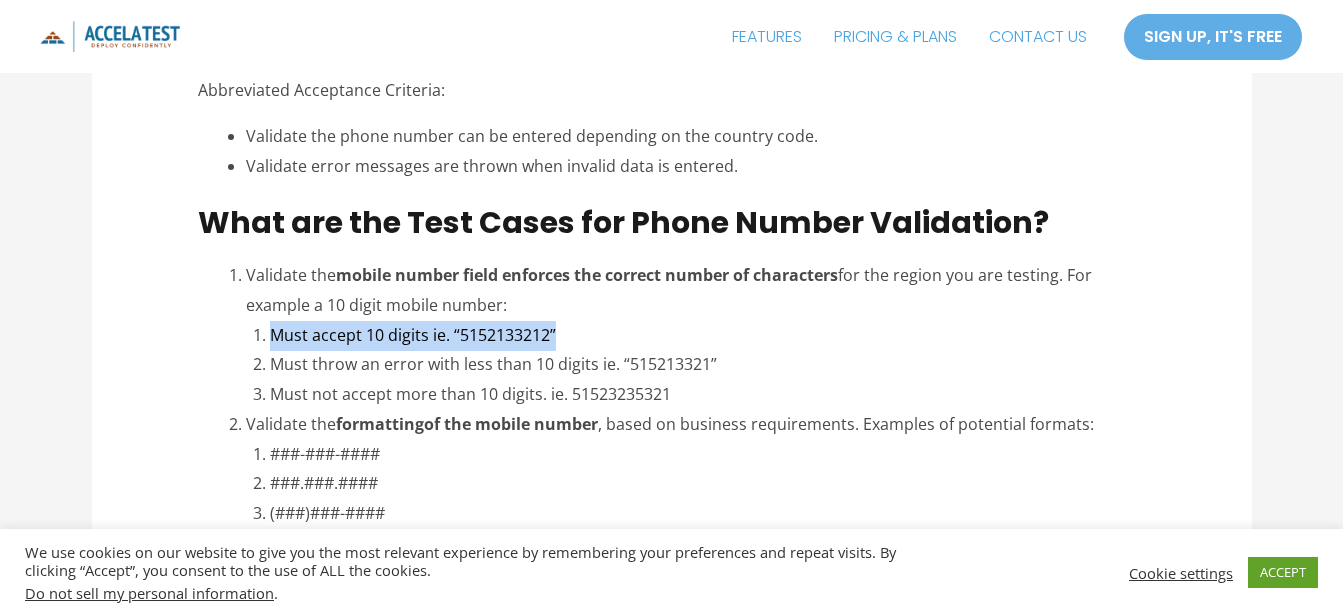 drag, startPoint x: 272, startPoint y: 335, endPoint x: 586, endPoint y: 337, distance: 314.00638 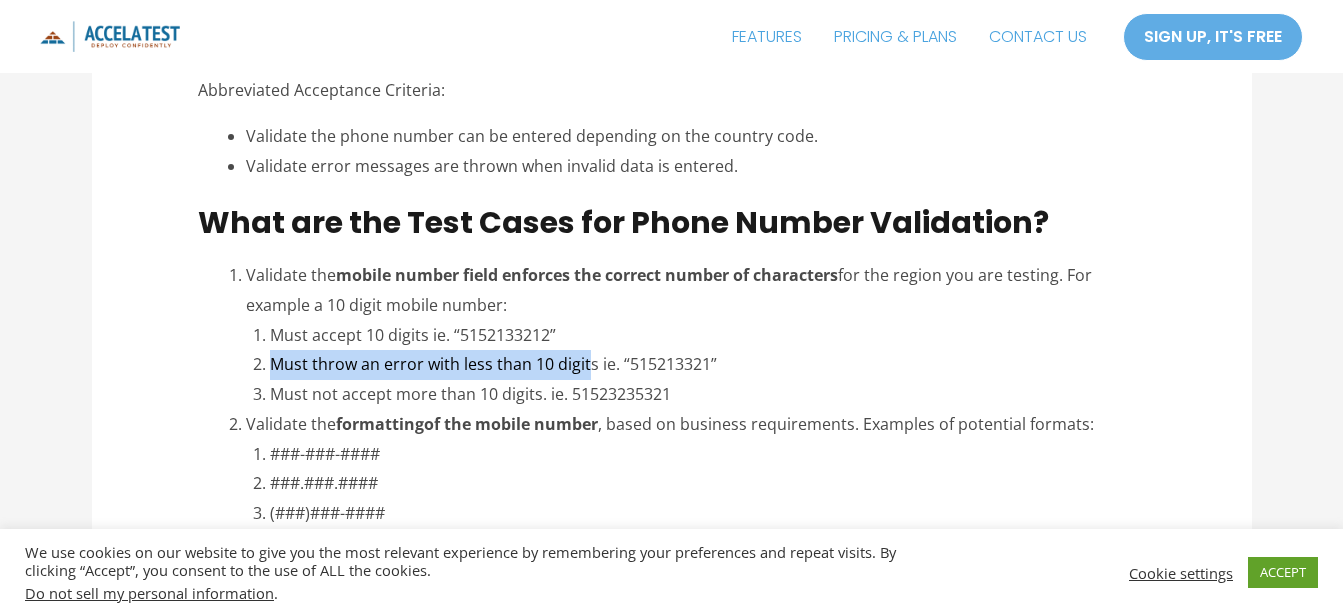 drag, startPoint x: 273, startPoint y: 363, endPoint x: 596, endPoint y: 365, distance: 323.0062 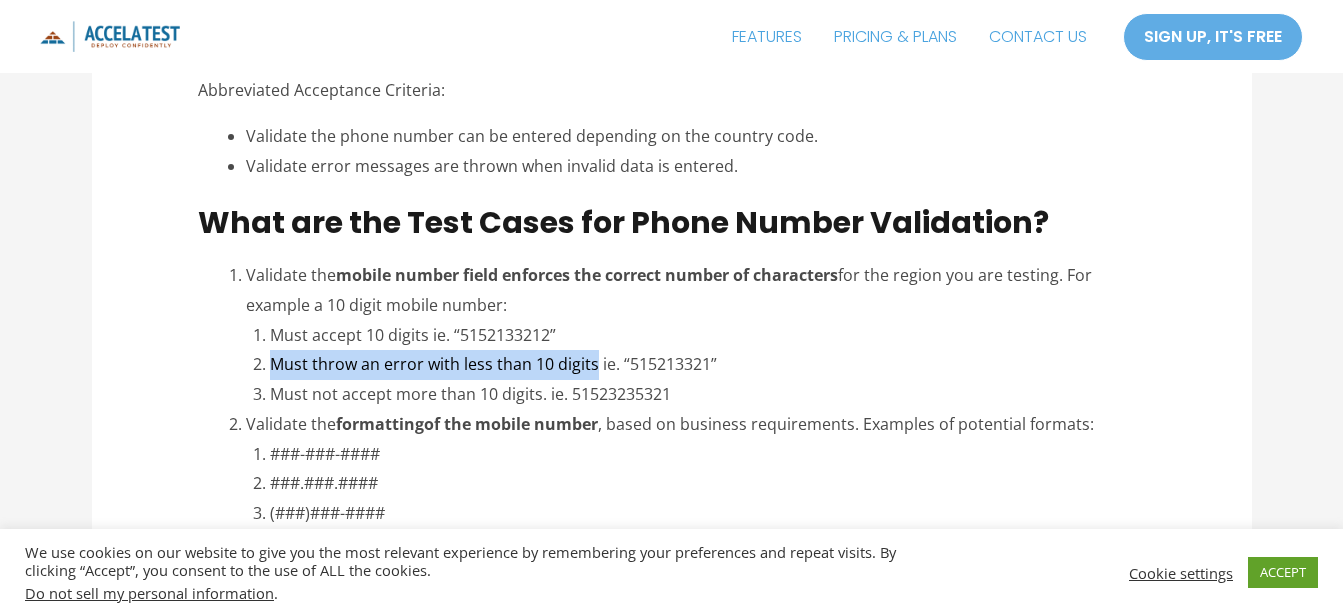 copy on "Must throw an error with less than 10 digits" 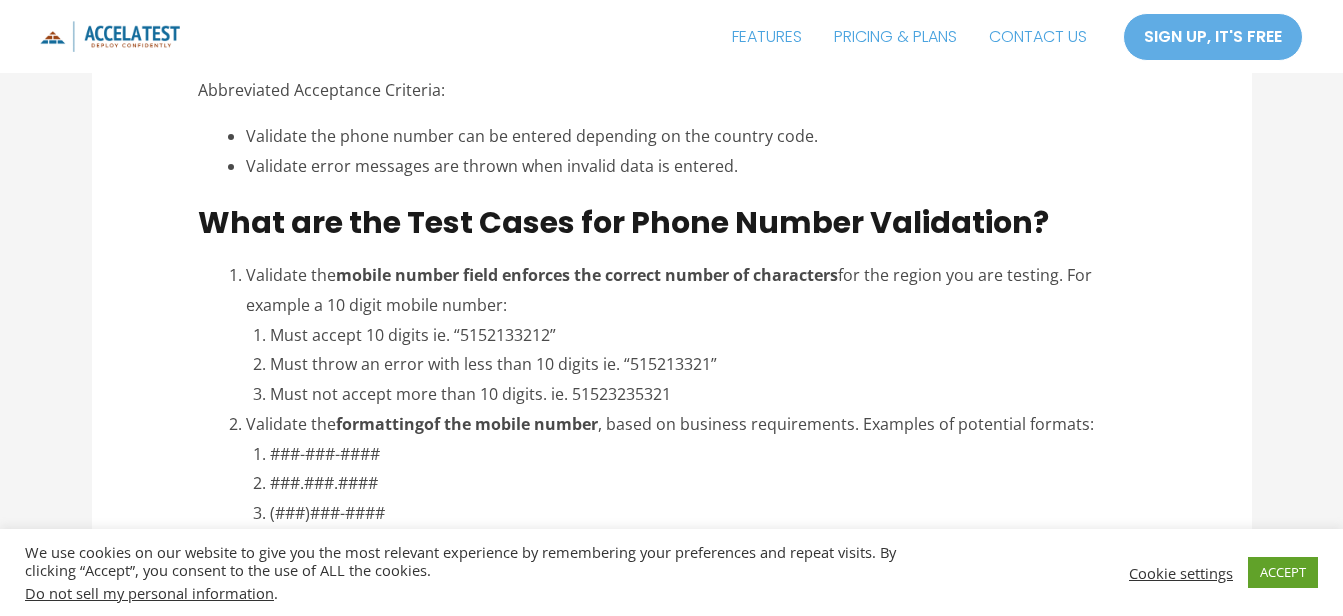click on "Must accept 10 digits ie. “5152133212”" at bounding box center (707, 336) 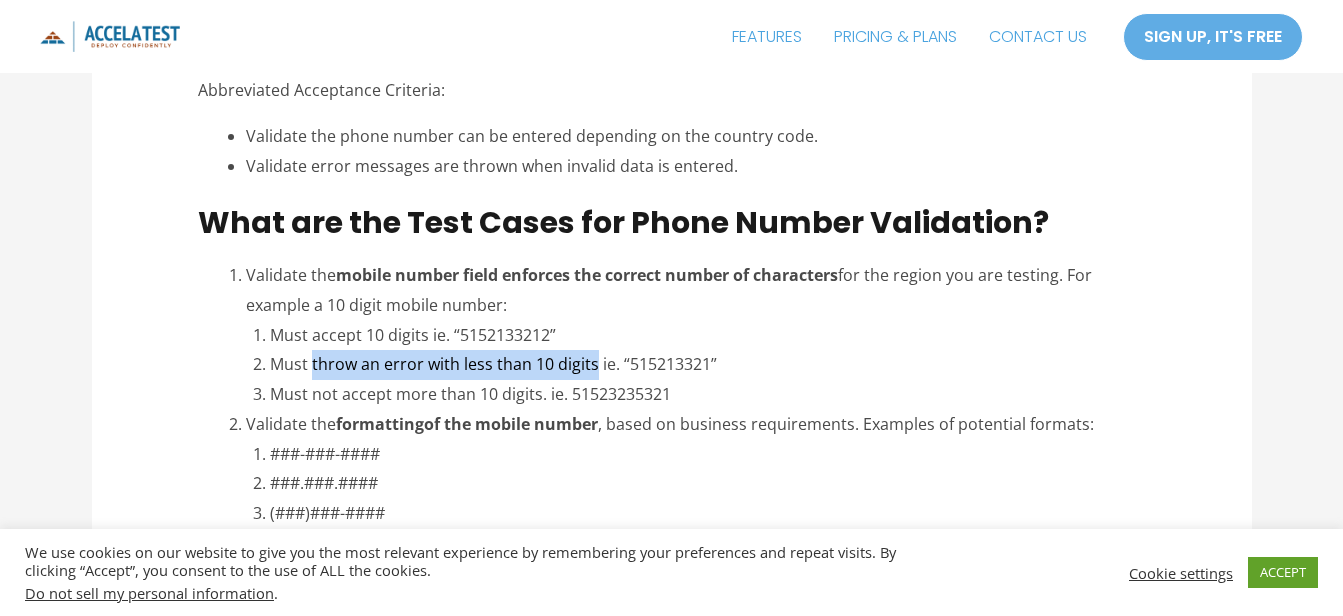 drag, startPoint x: 314, startPoint y: 361, endPoint x: 593, endPoint y: 366, distance: 279.0448 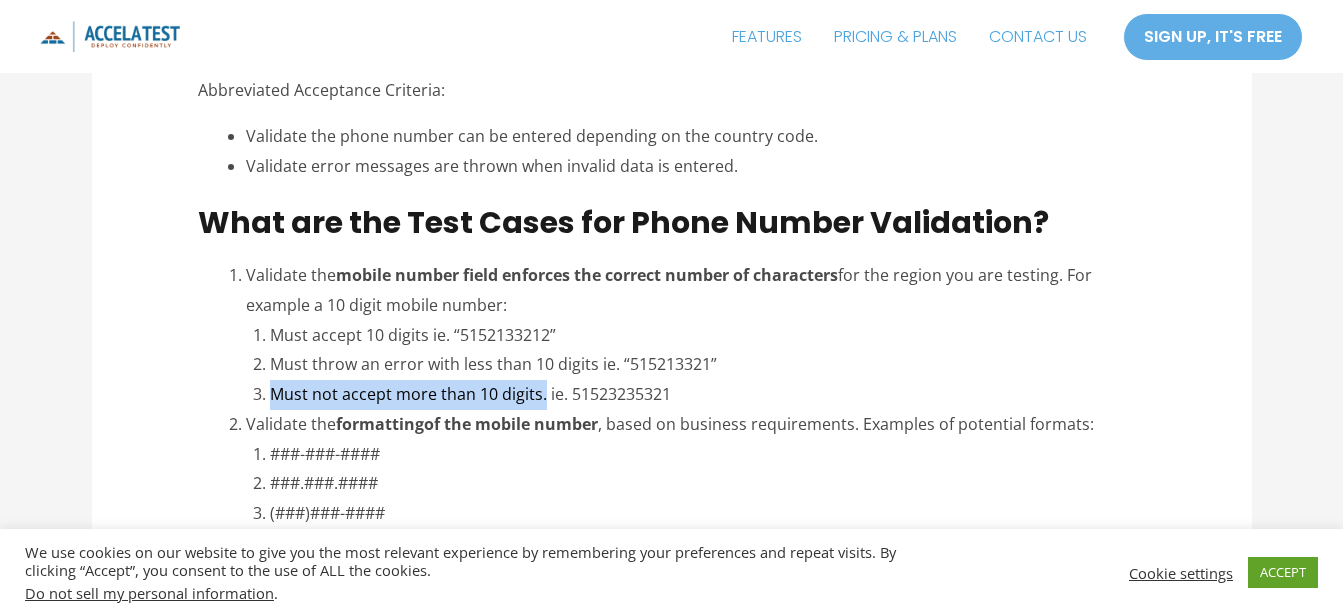 drag, startPoint x: 272, startPoint y: 390, endPoint x: 543, endPoint y: 393, distance: 271.0166 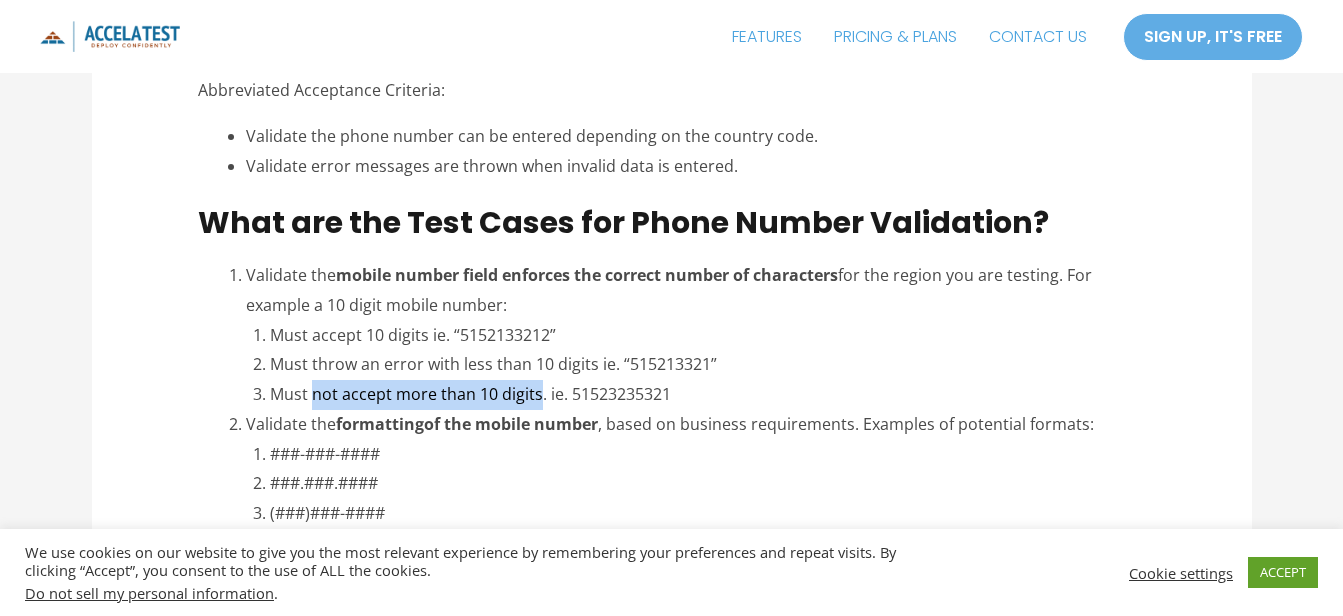 drag, startPoint x: 316, startPoint y: 393, endPoint x: 536, endPoint y: 391, distance: 220.0091 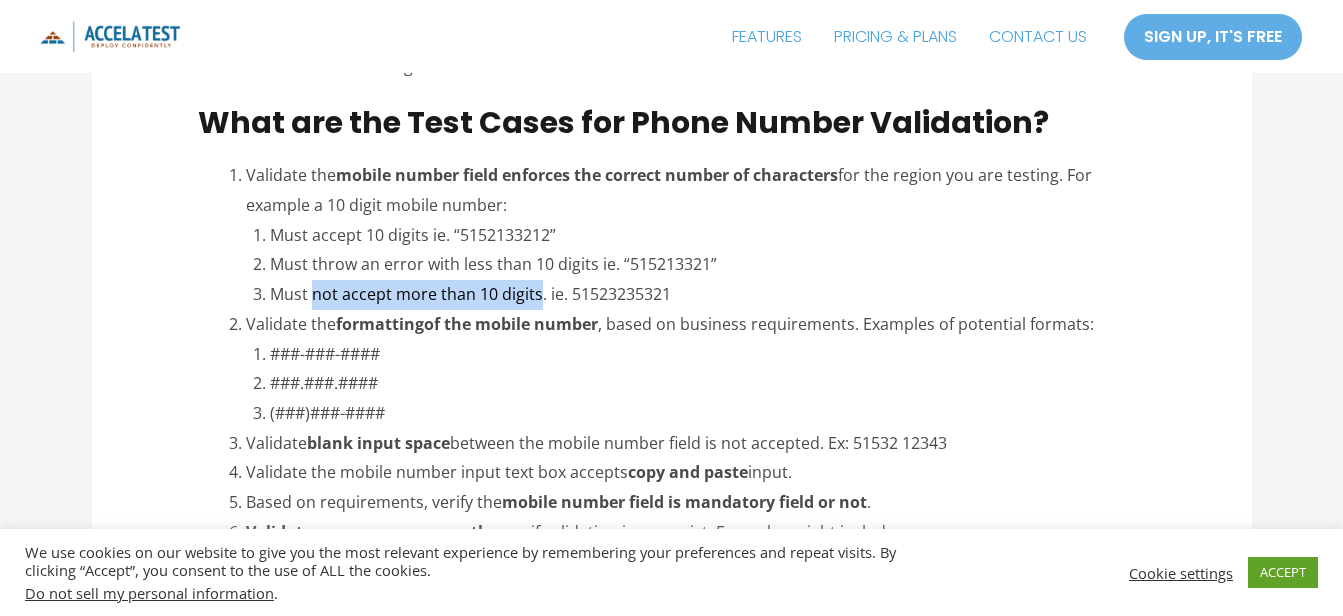 scroll, scrollTop: 1700, scrollLeft: 0, axis: vertical 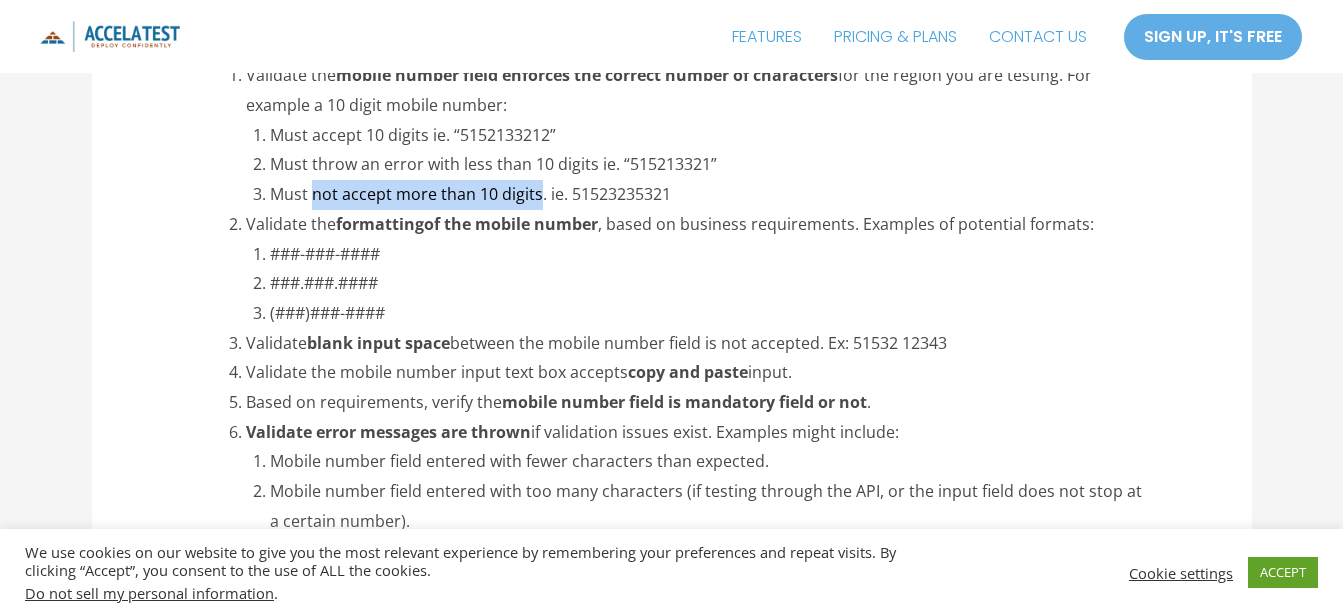 drag, startPoint x: 250, startPoint y: 344, endPoint x: 964, endPoint y: 347, distance: 714.0063 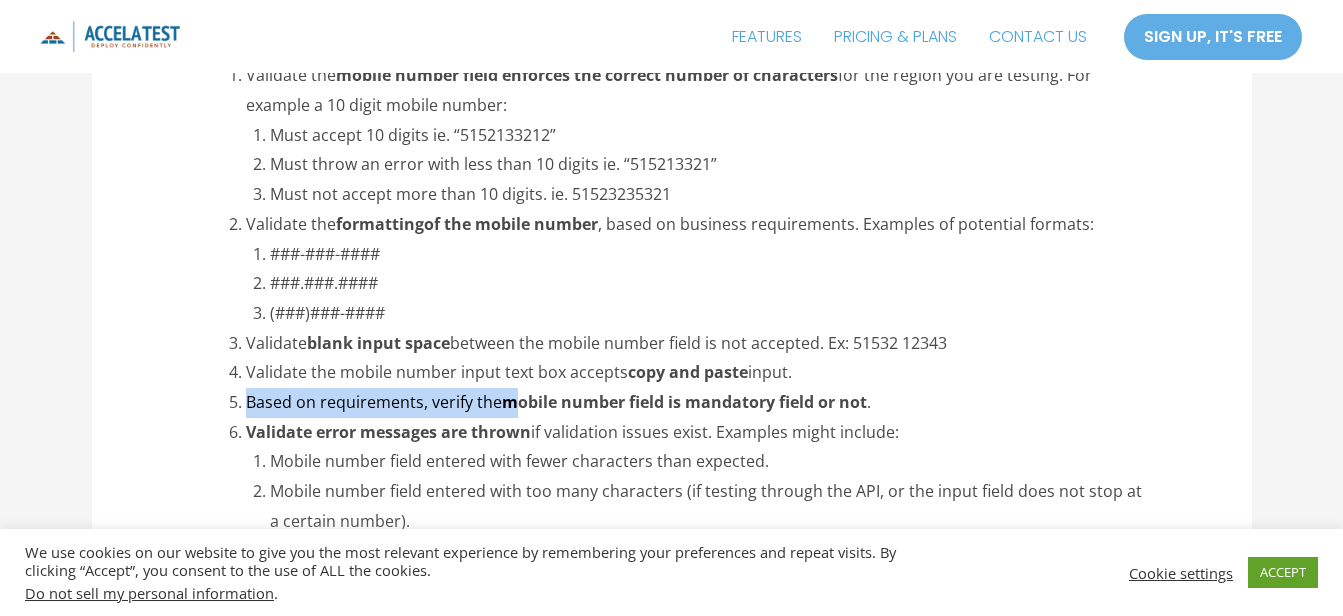 drag, startPoint x: 248, startPoint y: 397, endPoint x: 512, endPoint y: 407, distance: 264.18933 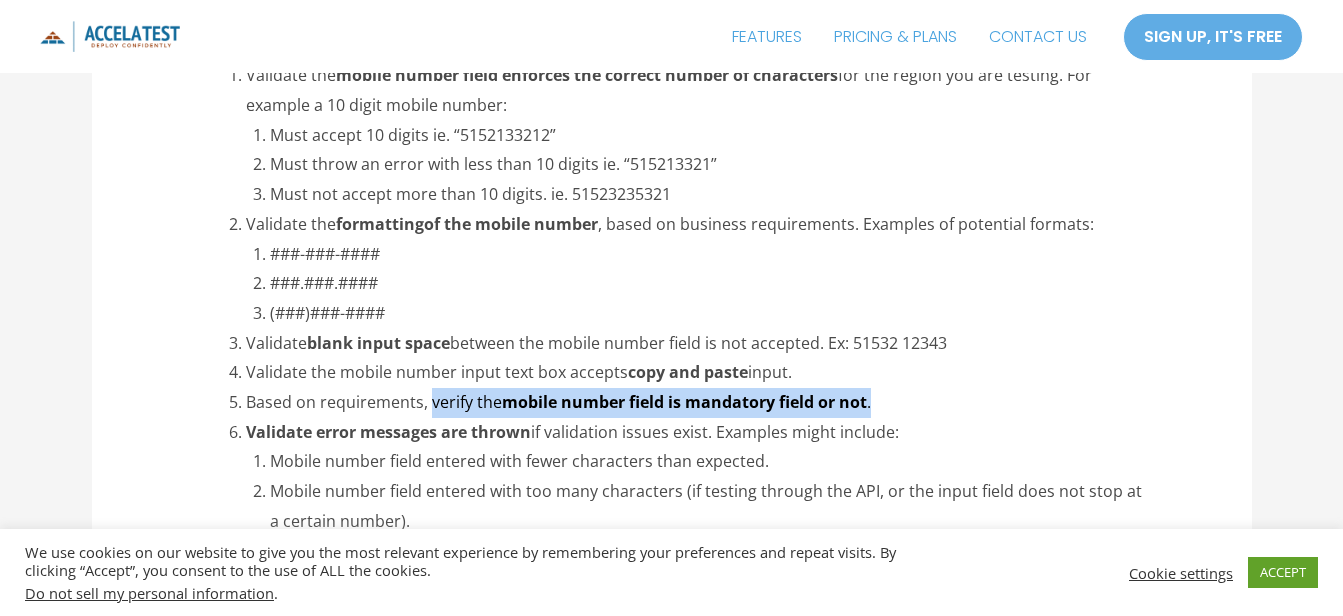 drag, startPoint x: 430, startPoint y: 404, endPoint x: 881, endPoint y: 404, distance: 451 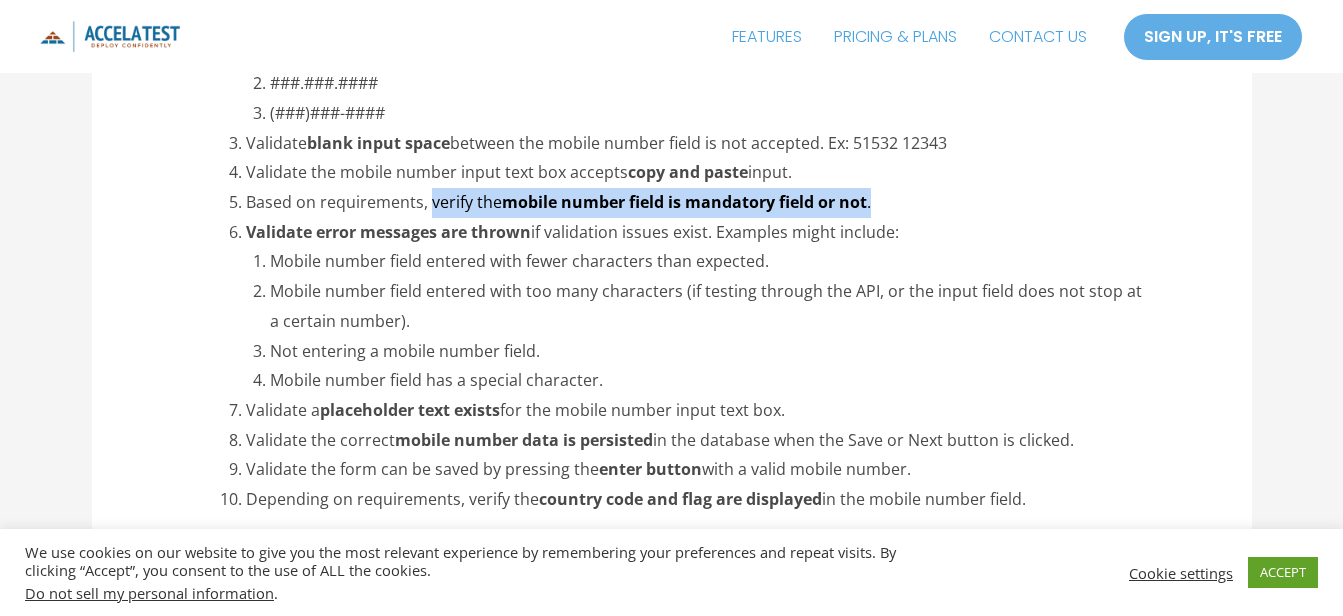 drag, startPoint x: 248, startPoint y: 413, endPoint x: 797, endPoint y: 424, distance: 549.11017 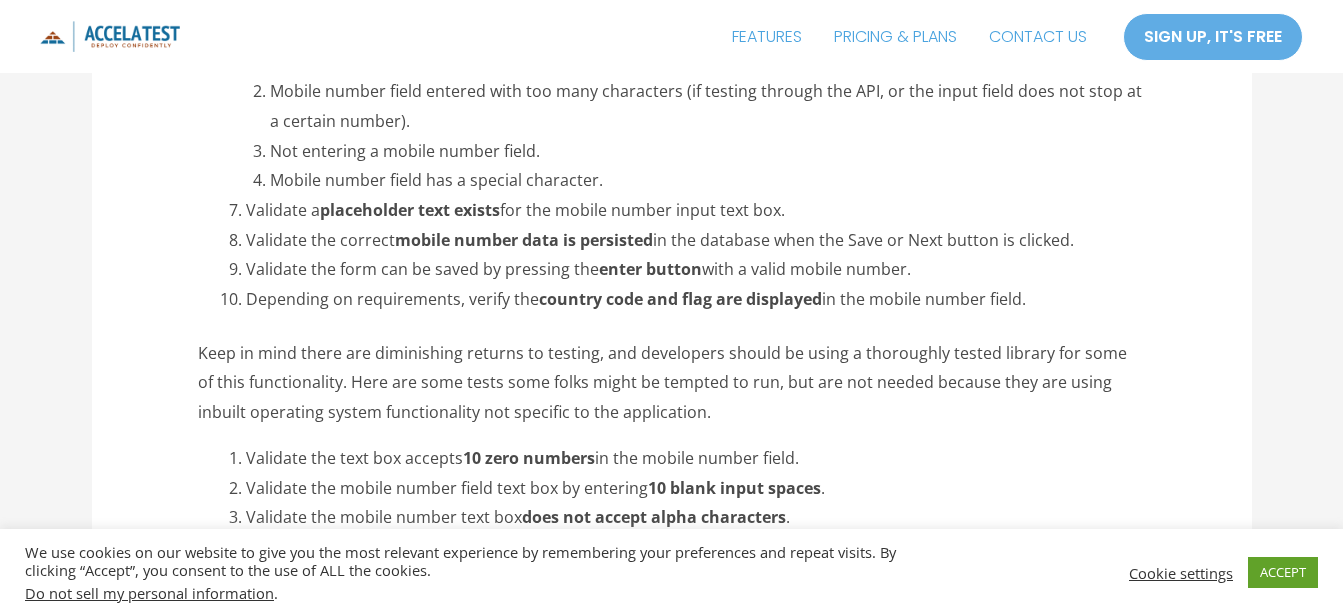 scroll, scrollTop: 2200, scrollLeft: 0, axis: vertical 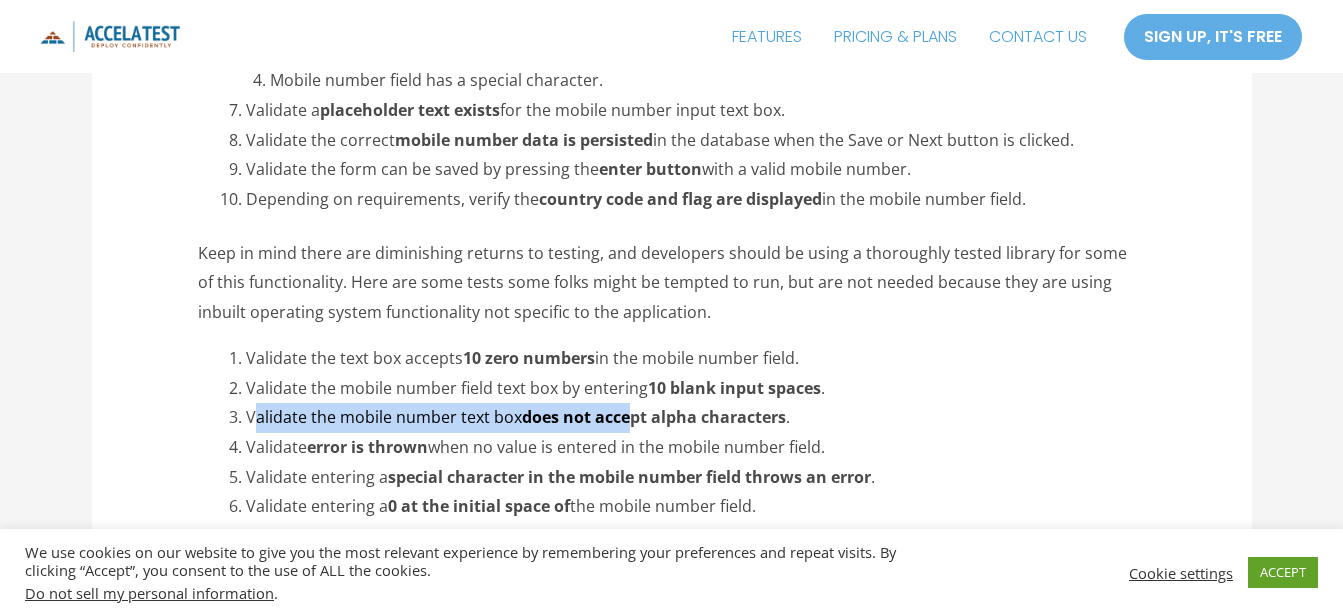 drag, startPoint x: 251, startPoint y: 412, endPoint x: 630, endPoint y: 424, distance: 379.1899 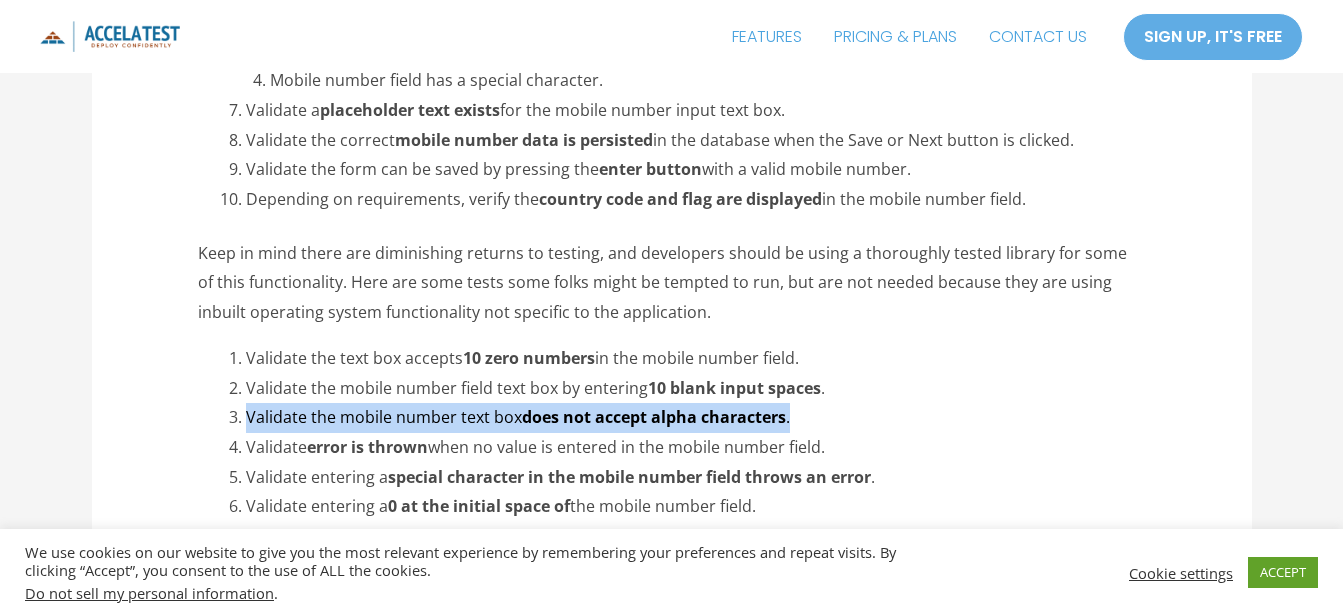 drag, startPoint x: 249, startPoint y: 415, endPoint x: 846, endPoint y: 415, distance: 597 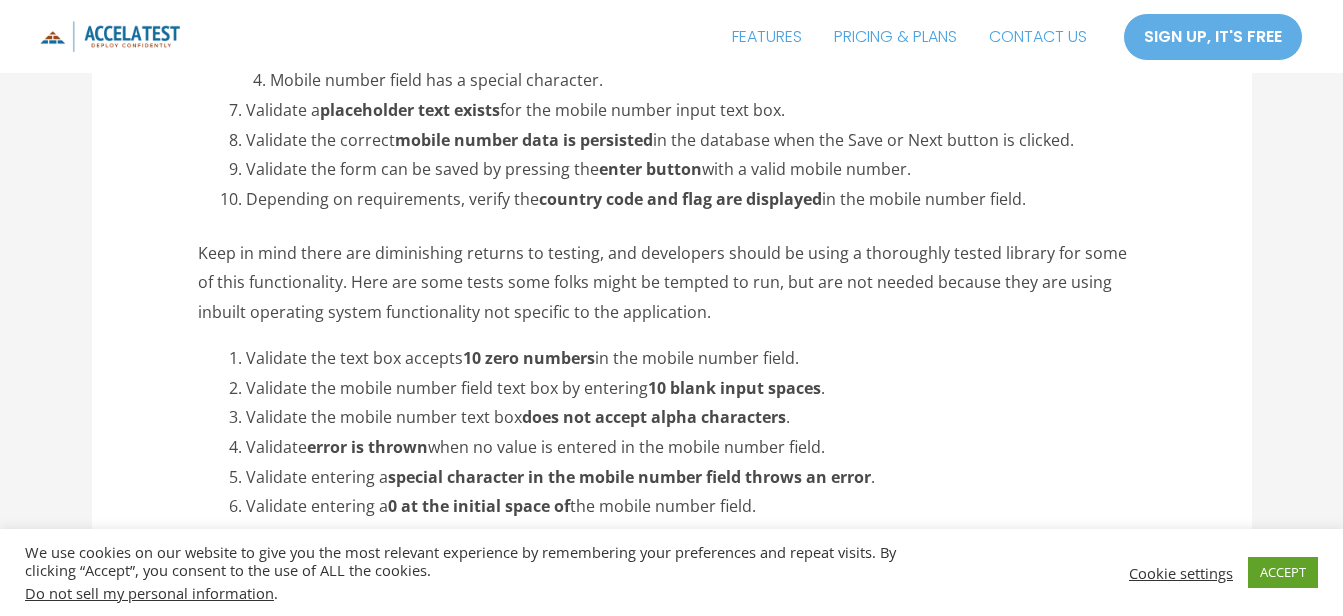 click on "Validate entering a  special character in the mobile number field throws an error ." at bounding box center [695, 478] 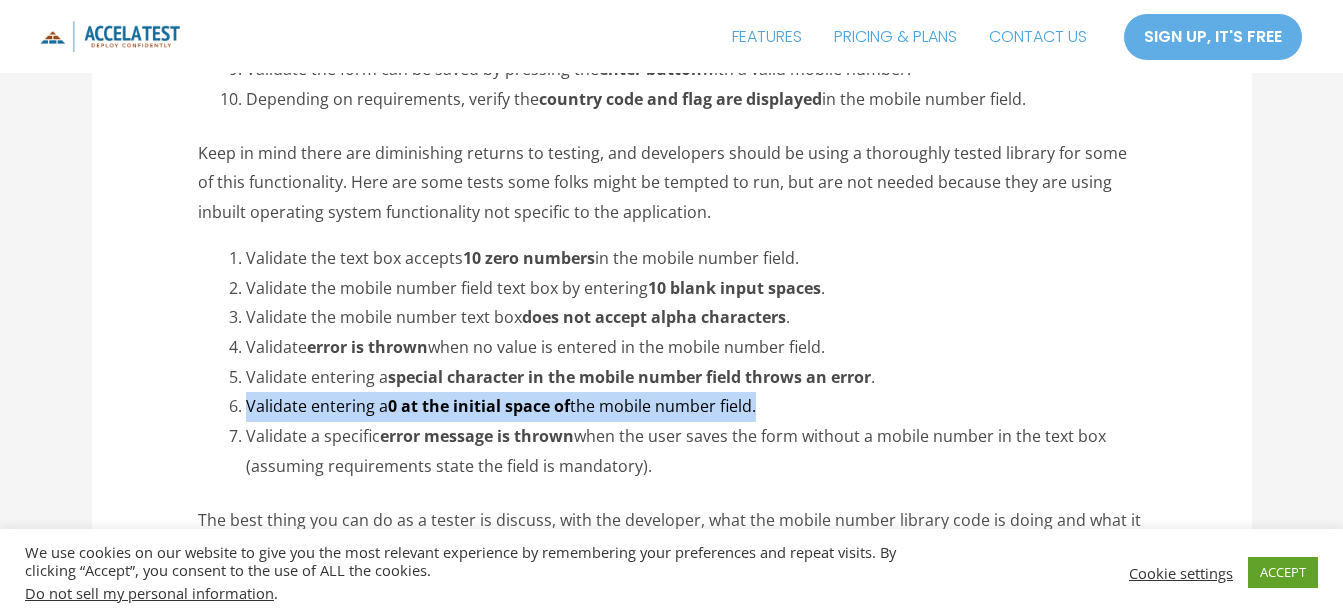 drag, startPoint x: 247, startPoint y: 406, endPoint x: 789, endPoint y: 410, distance: 542.0148 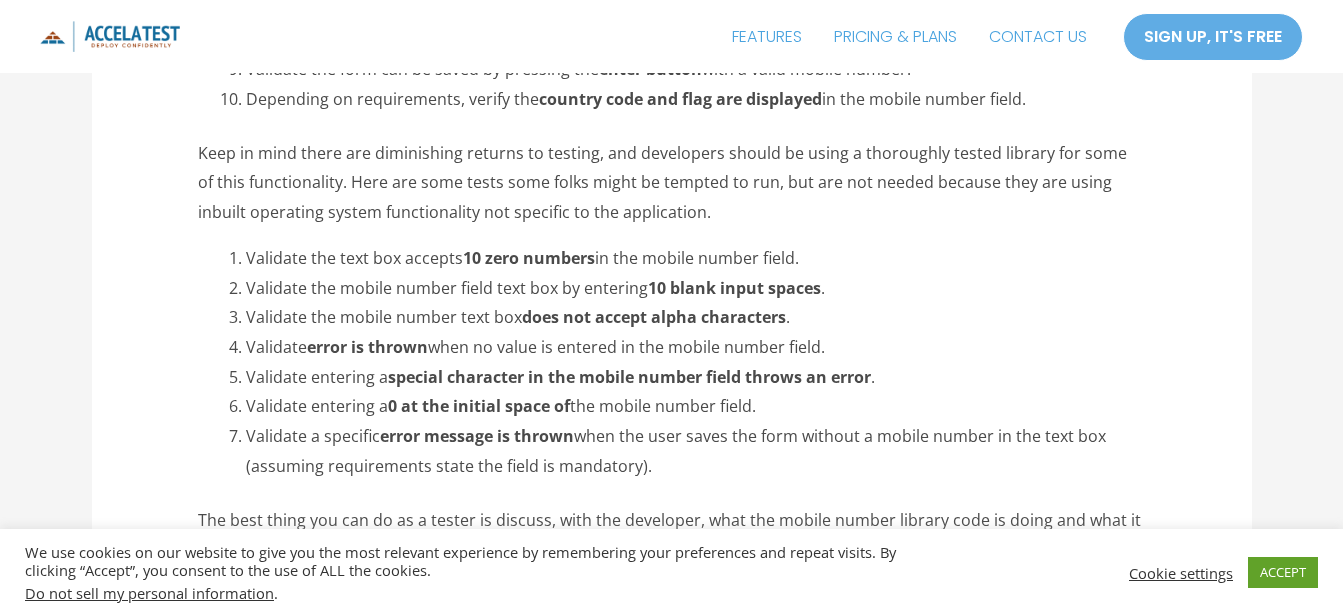 click on "Validate a specific  error message is thrown  when the user saves the form without a mobile number in the text box (assuming requirements state the field is mandatory)." at bounding box center [695, 451] 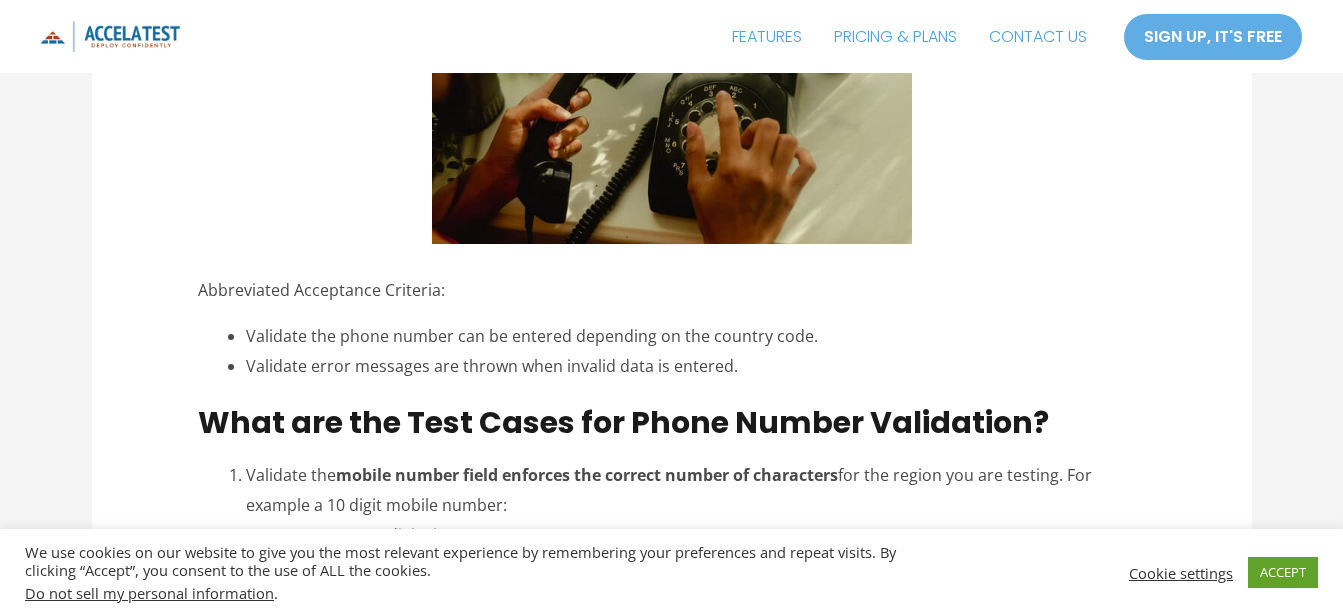scroll, scrollTop: 600, scrollLeft: 0, axis: vertical 